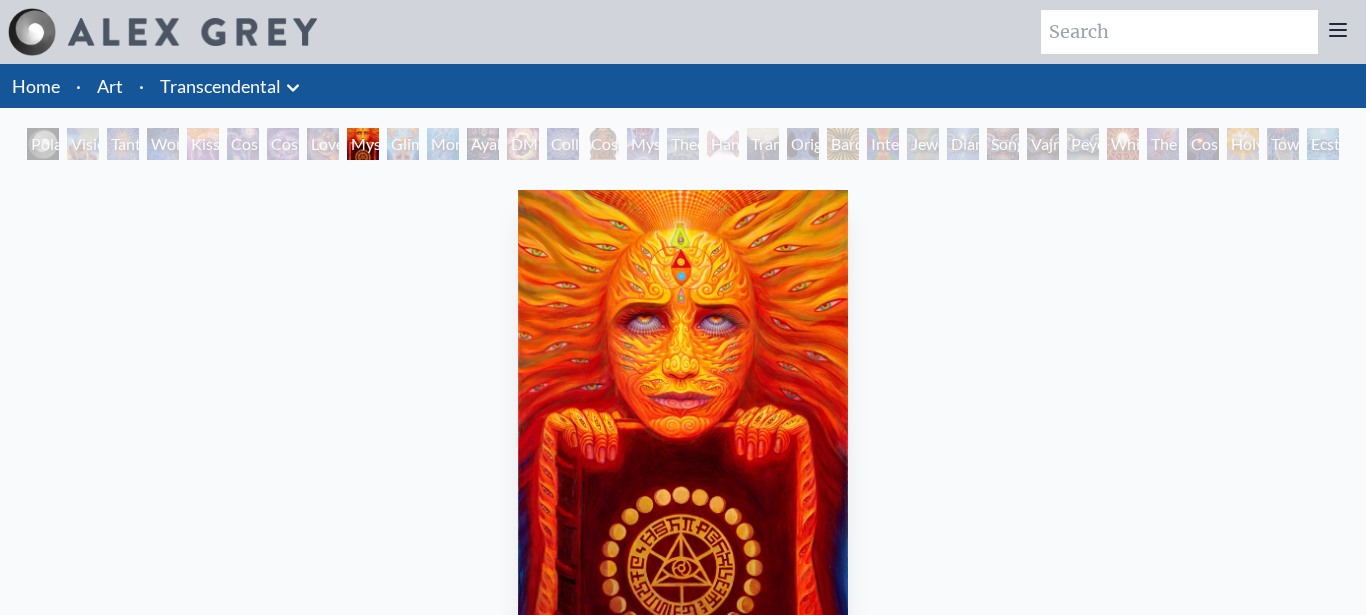 scroll, scrollTop: 0, scrollLeft: 0, axis: both 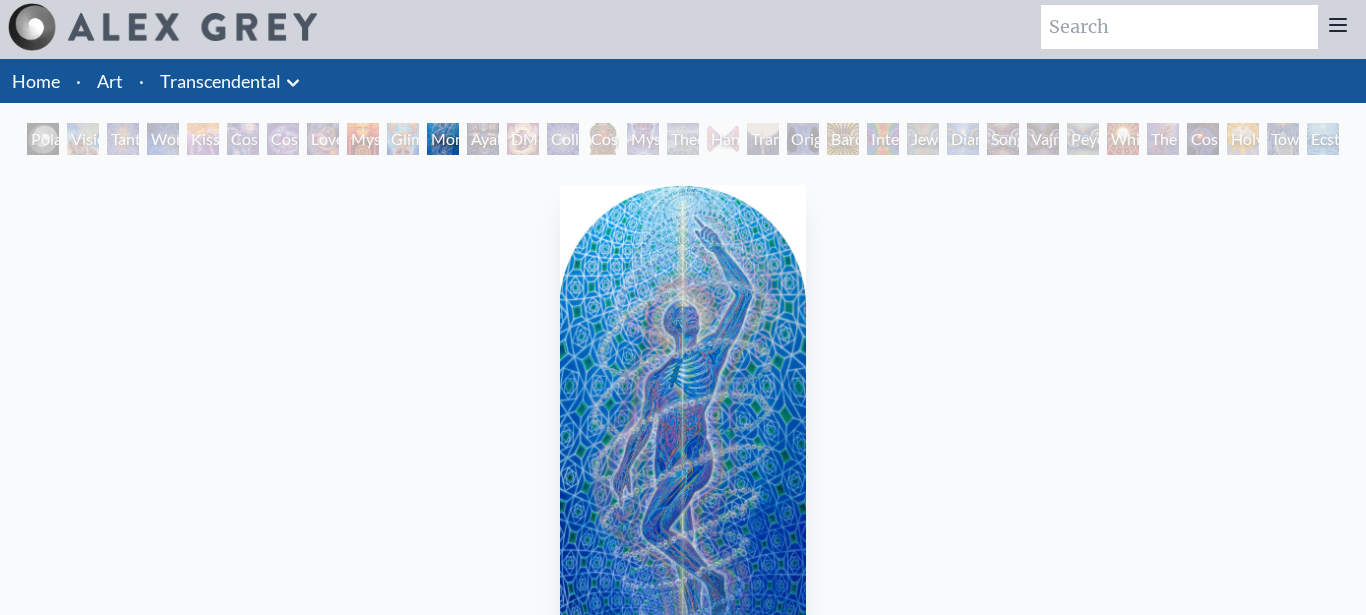 click on "DMT - The Spirit Molecule" at bounding box center (523, 139) 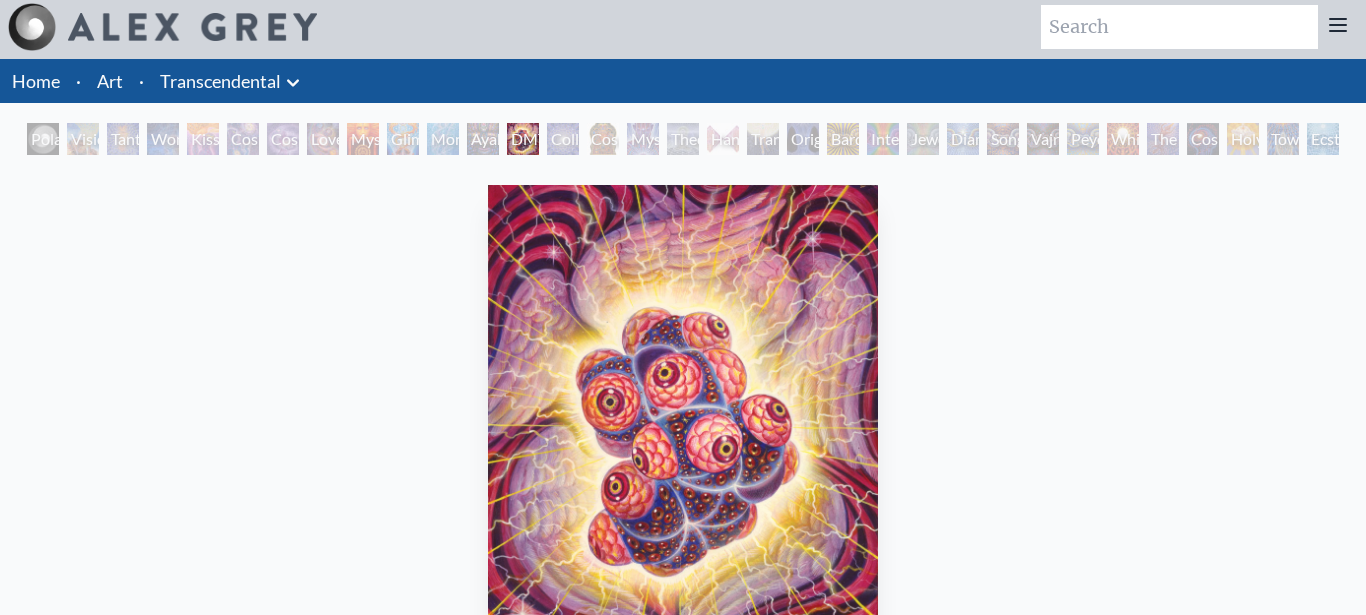 click on "Hands that See" at bounding box center [723, 139] 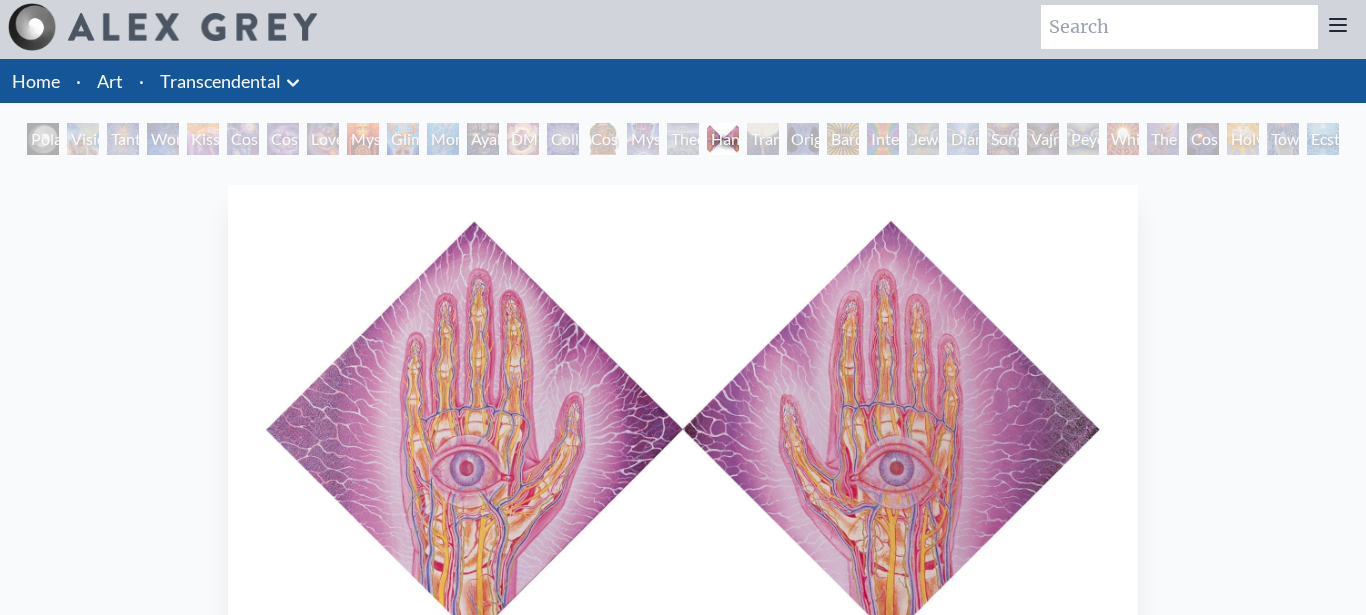click on "Original Face" at bounding box center [803, 139] 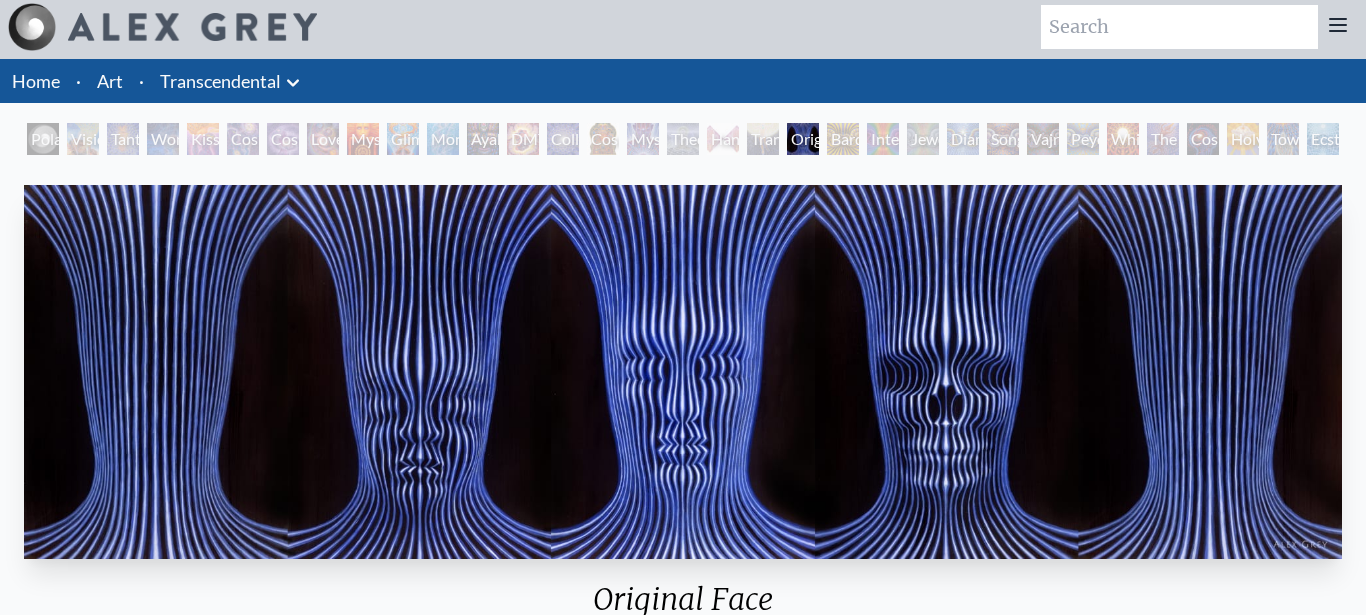 click on "Bardo Being" at bounding box center (843, 139) 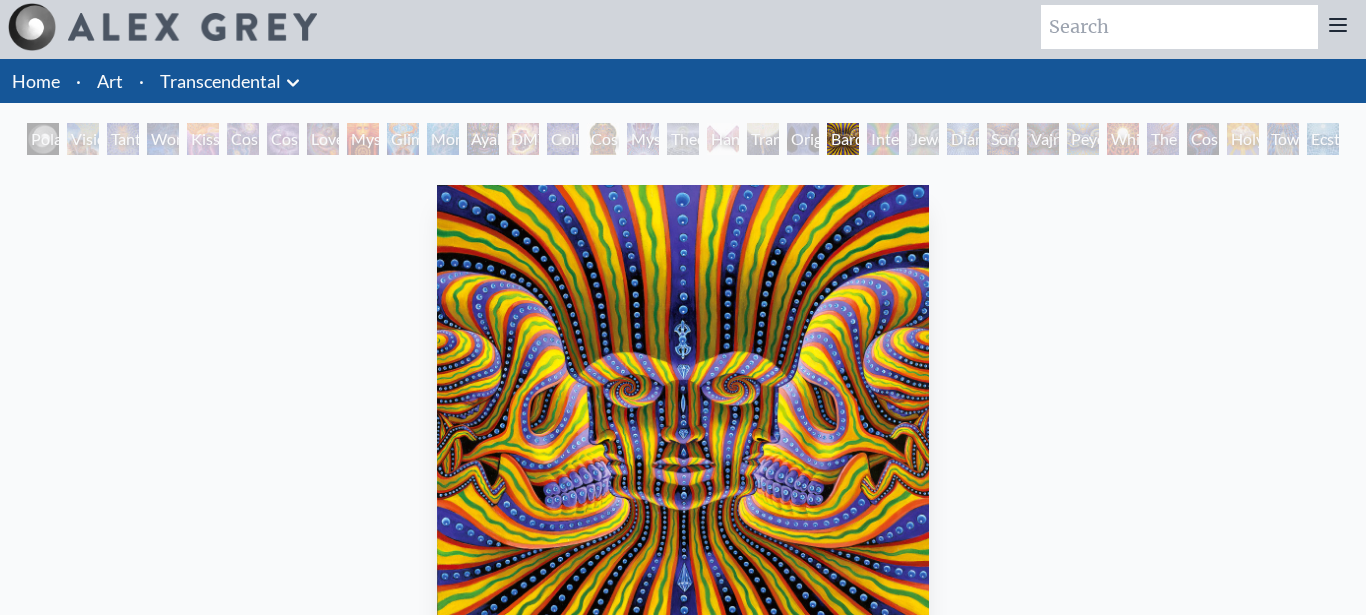 click on "Interbeing" at bounding box center [883, 139] 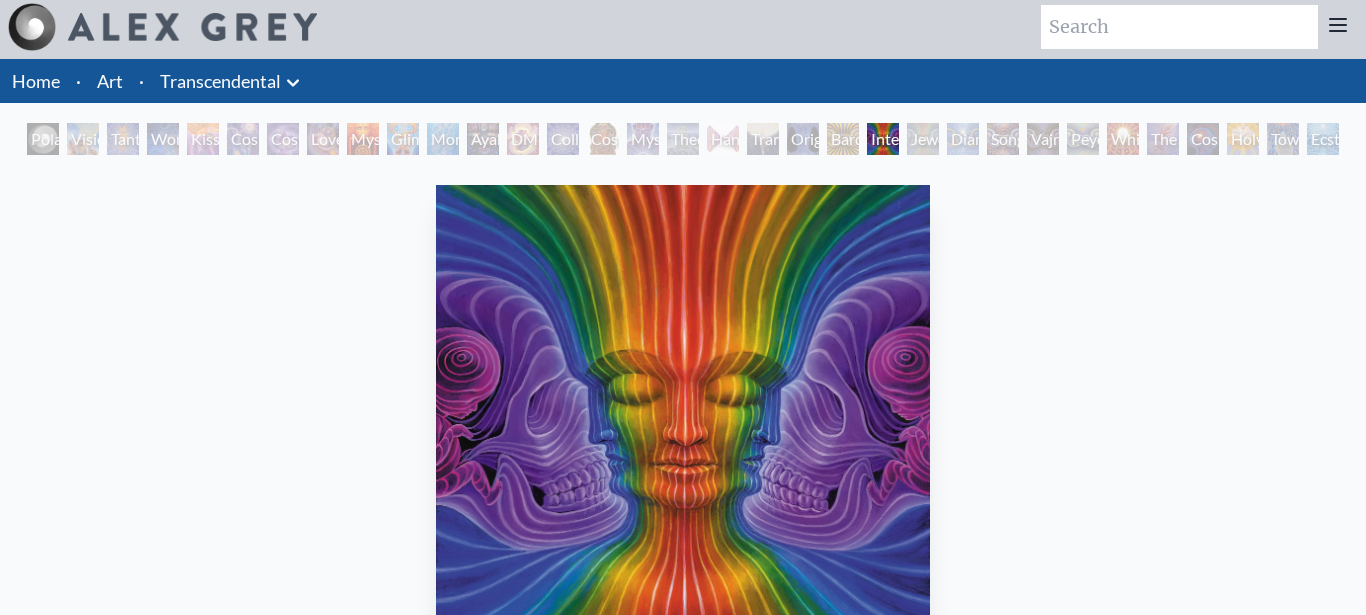 click on "Song of Vajra Being" at bounding box center [1003, 139] 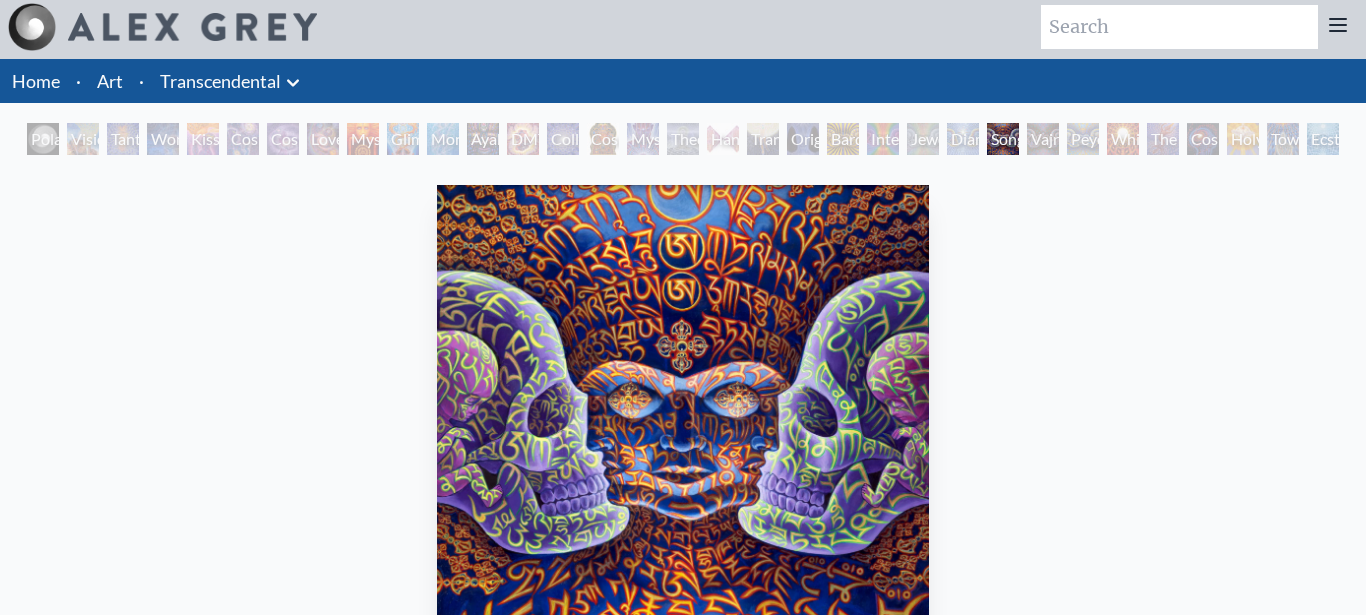 click on "Peyote Being" at bounding box center (1083, 139) 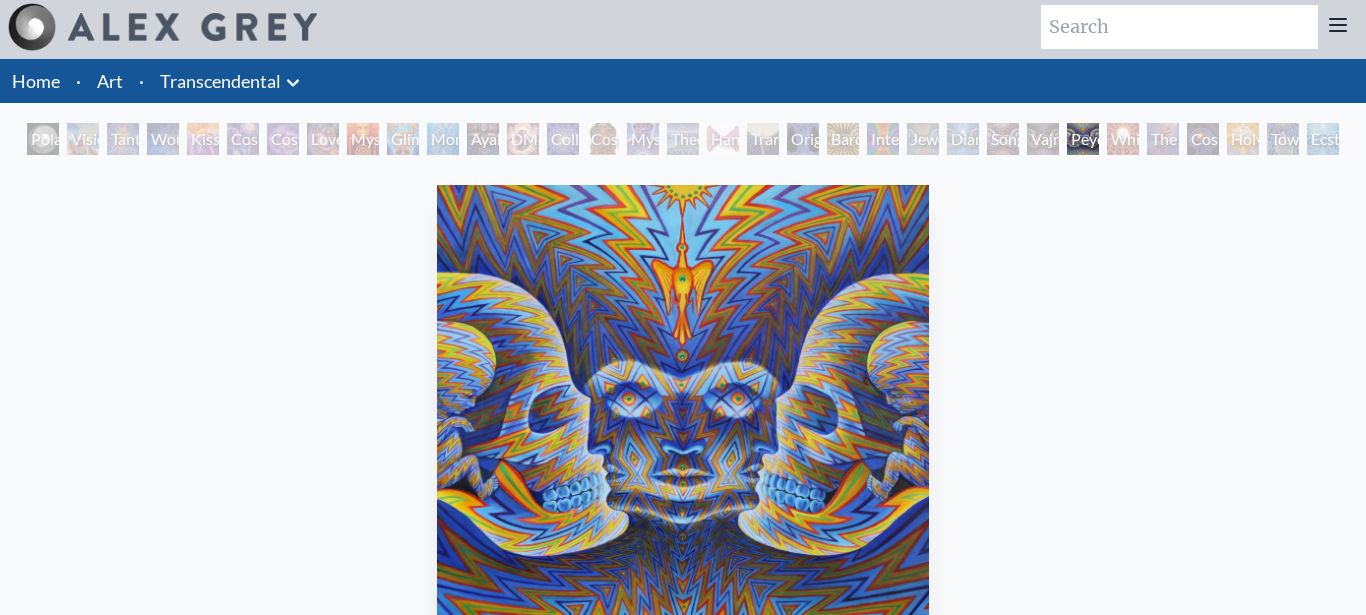 click on "White Light" at bounding box center (1123, 139) 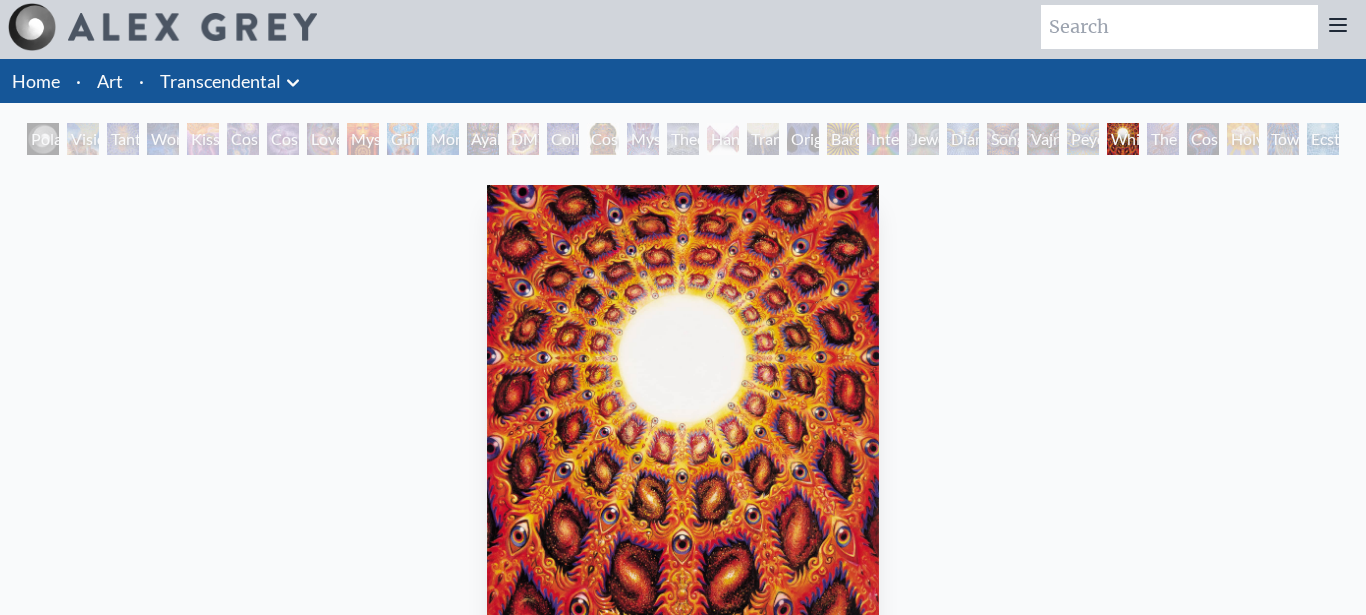 click on "Cosmic Consciousness" at bounding box center (1203, 139) 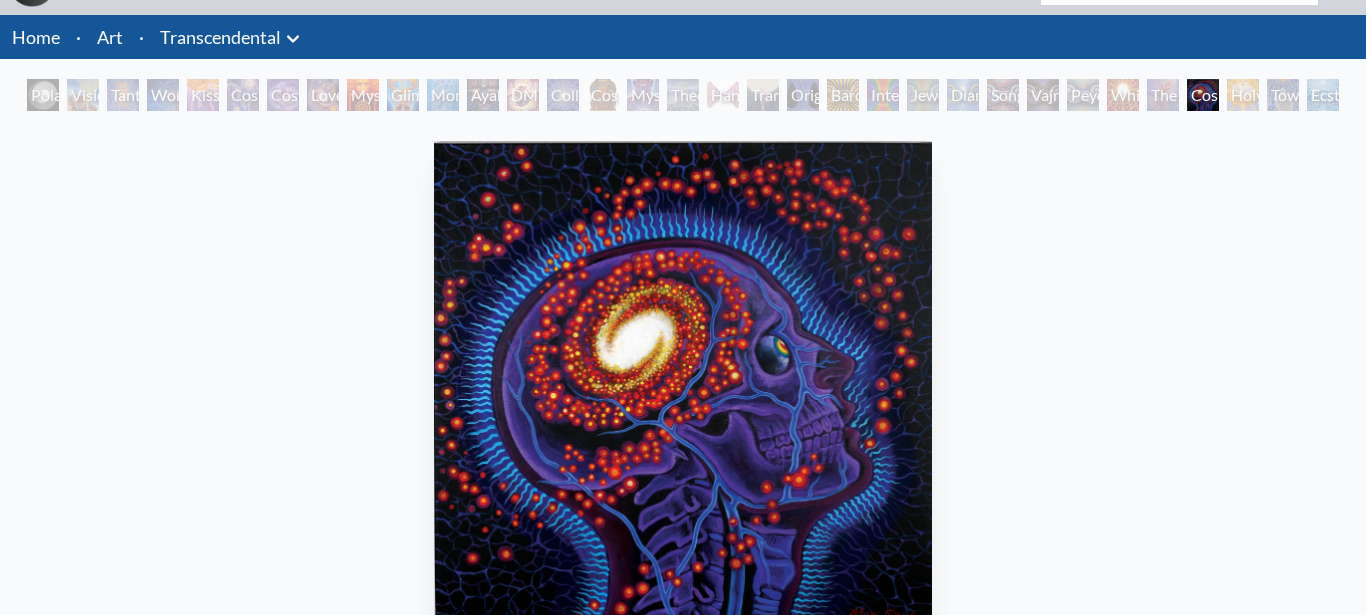 scroll, scrollTop: 45, scrollLeft: 0, axis: vertical 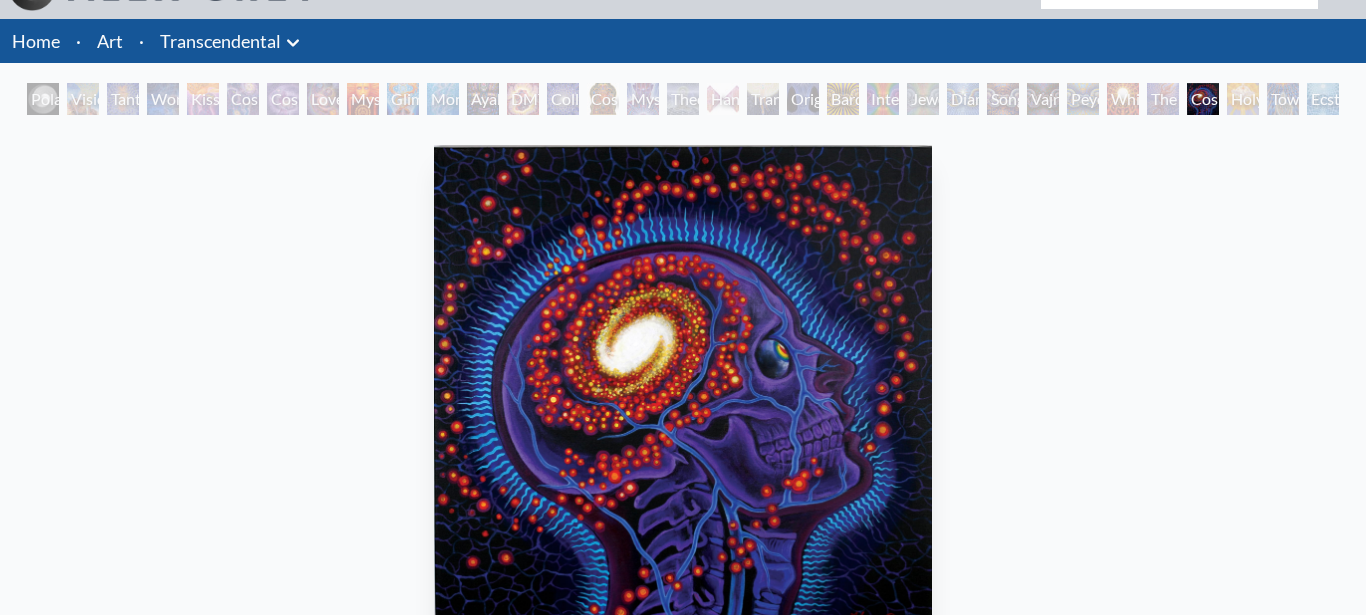 click on "Holy Spirit" at bounding box center (1243, 99) 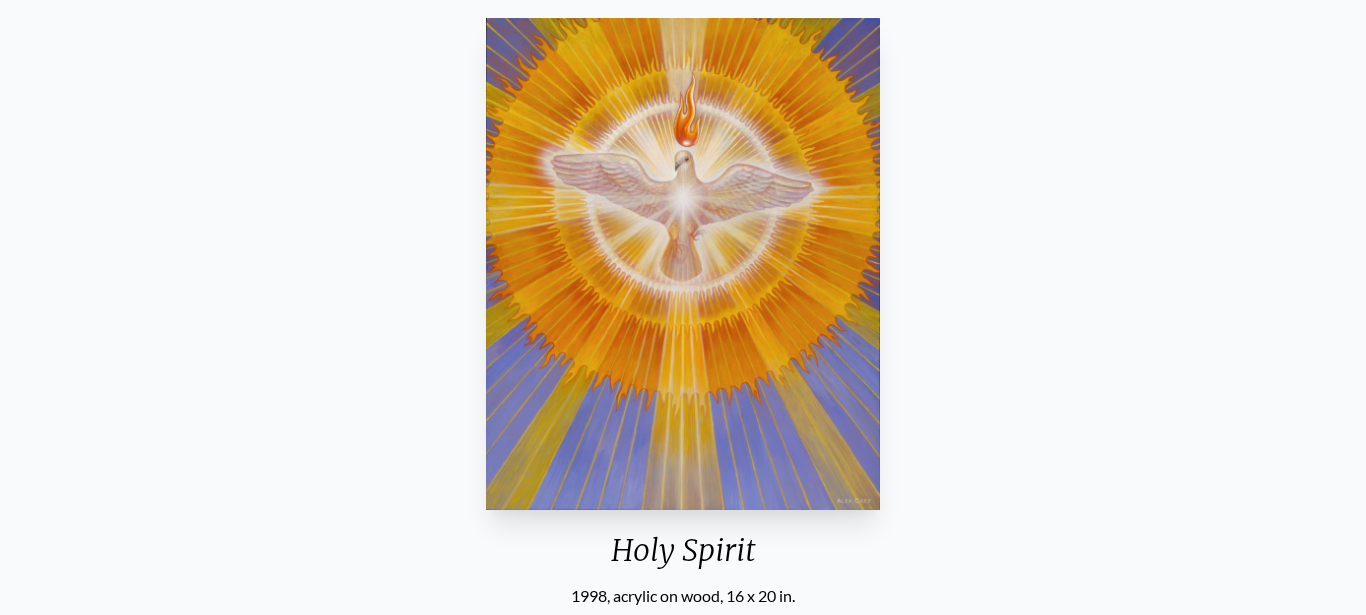 scroll, scrollTop: 147, scrollLeft: 0, axis: vertical 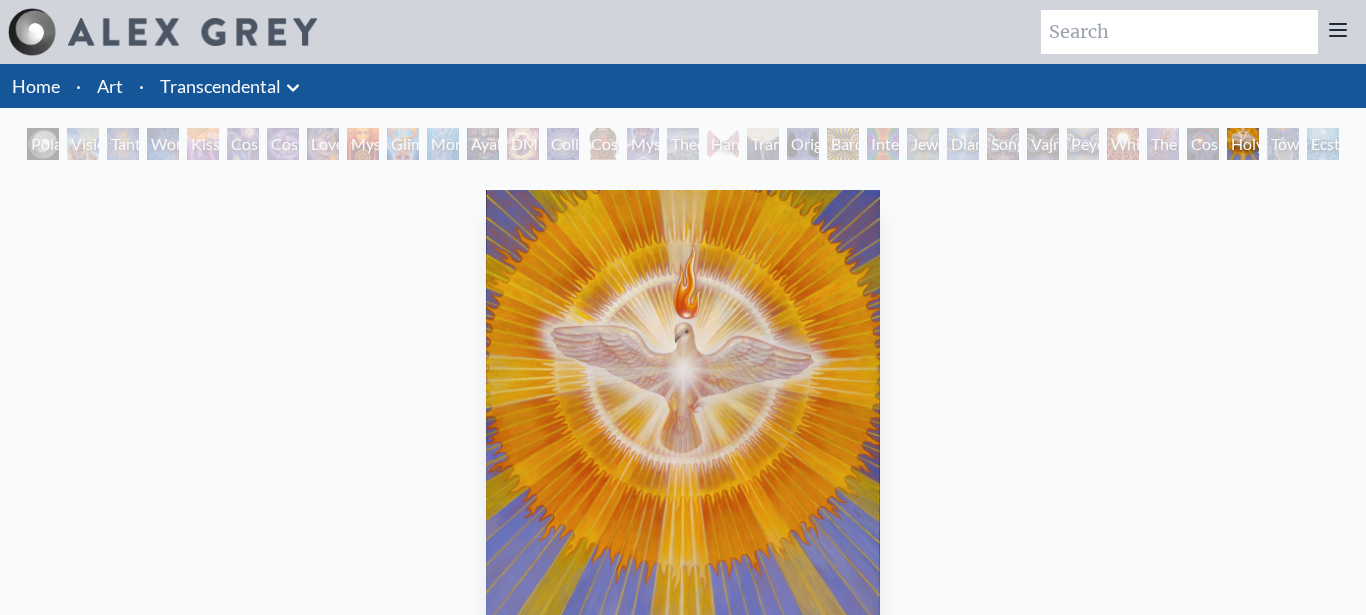 click on "Ecstasy" at bounding box center [1323, 144] 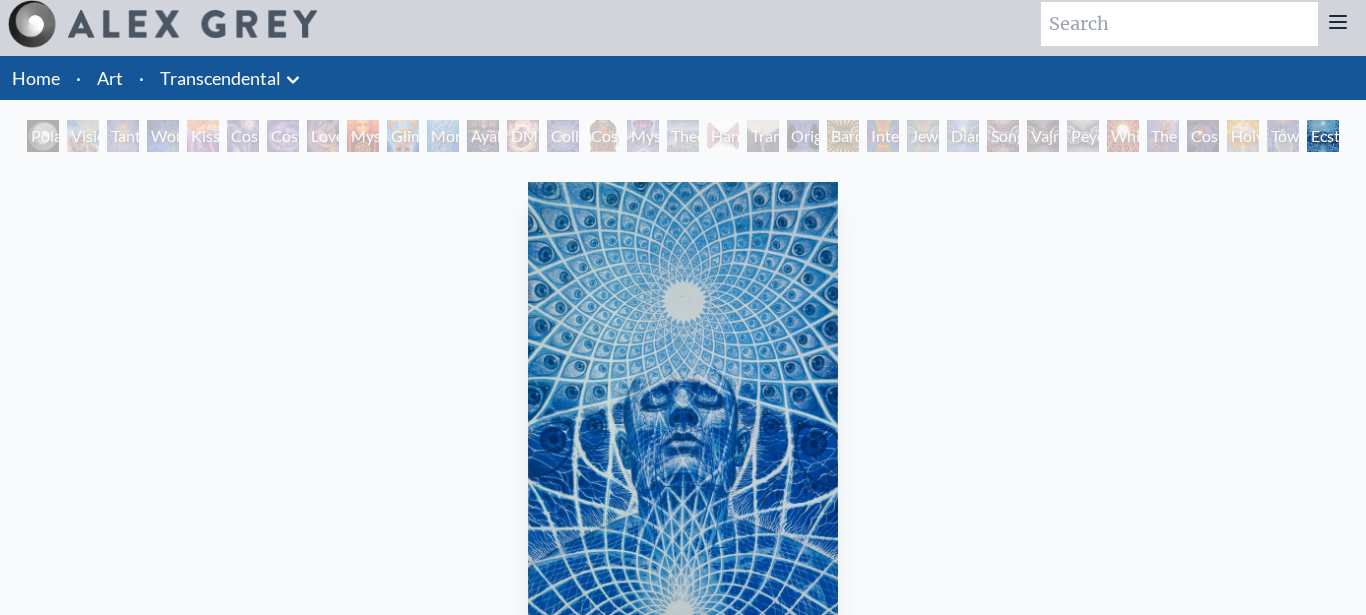 scroll, scrollTop: 0, scrollLeft: 0, axis: both 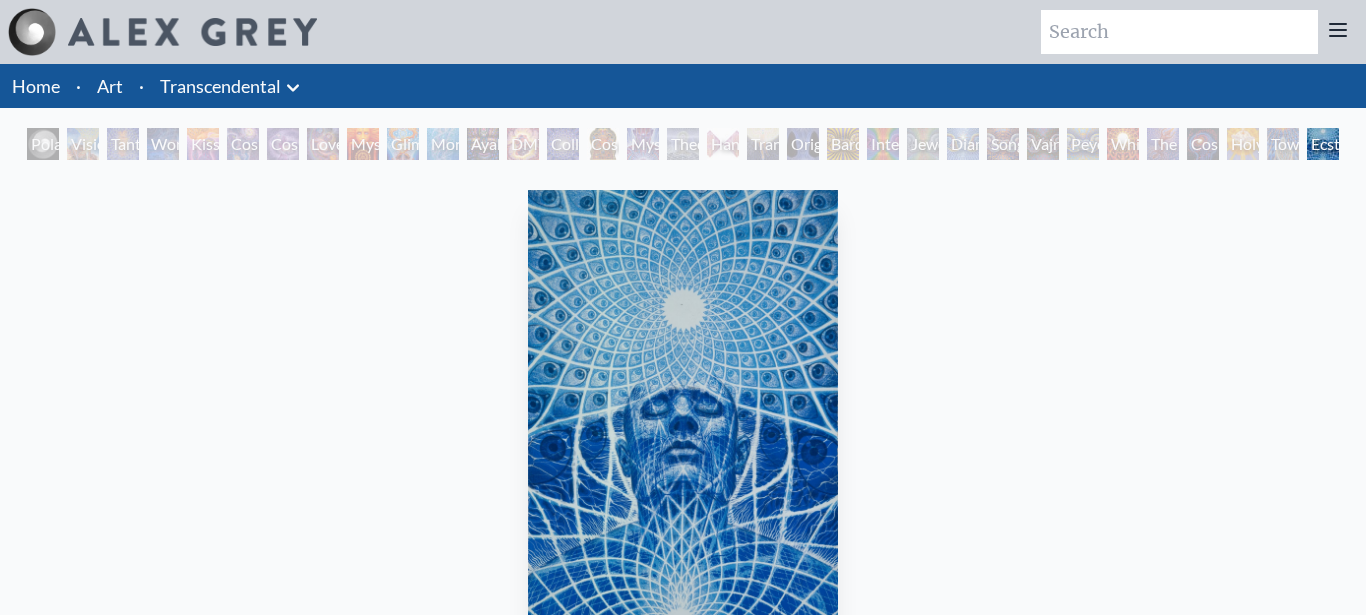click on "Visionary Origin of Language" at bounding box center [83, 144] 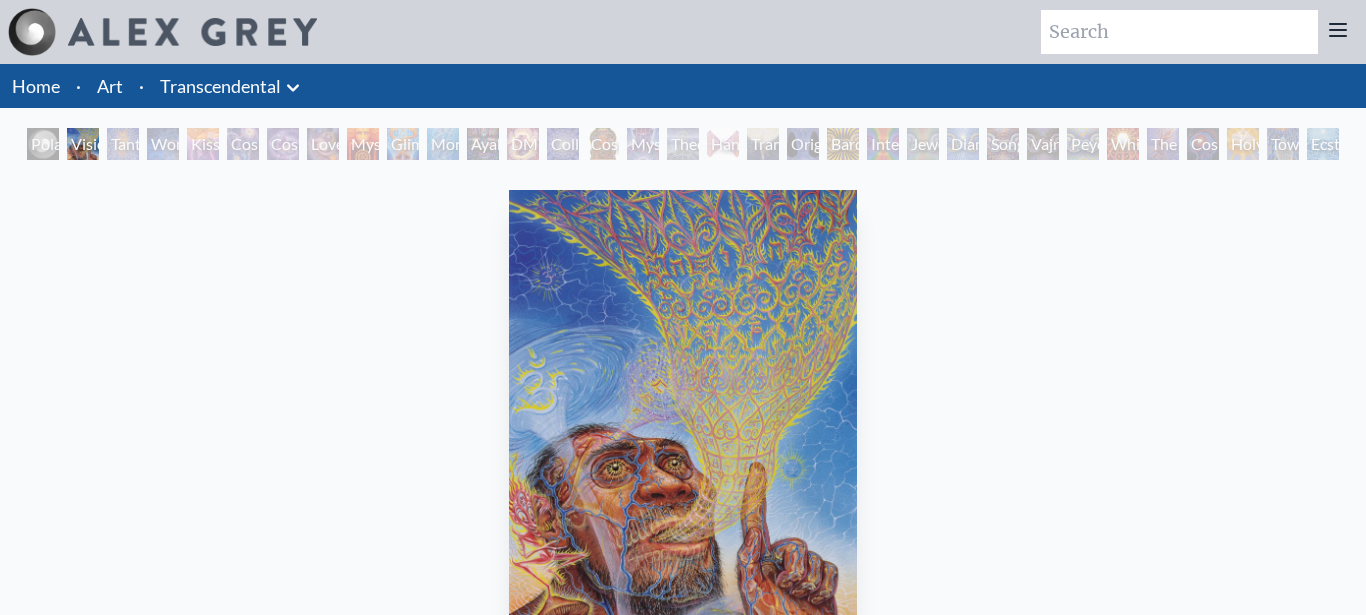 click on "Tantra" at bounding box center (123, 144) 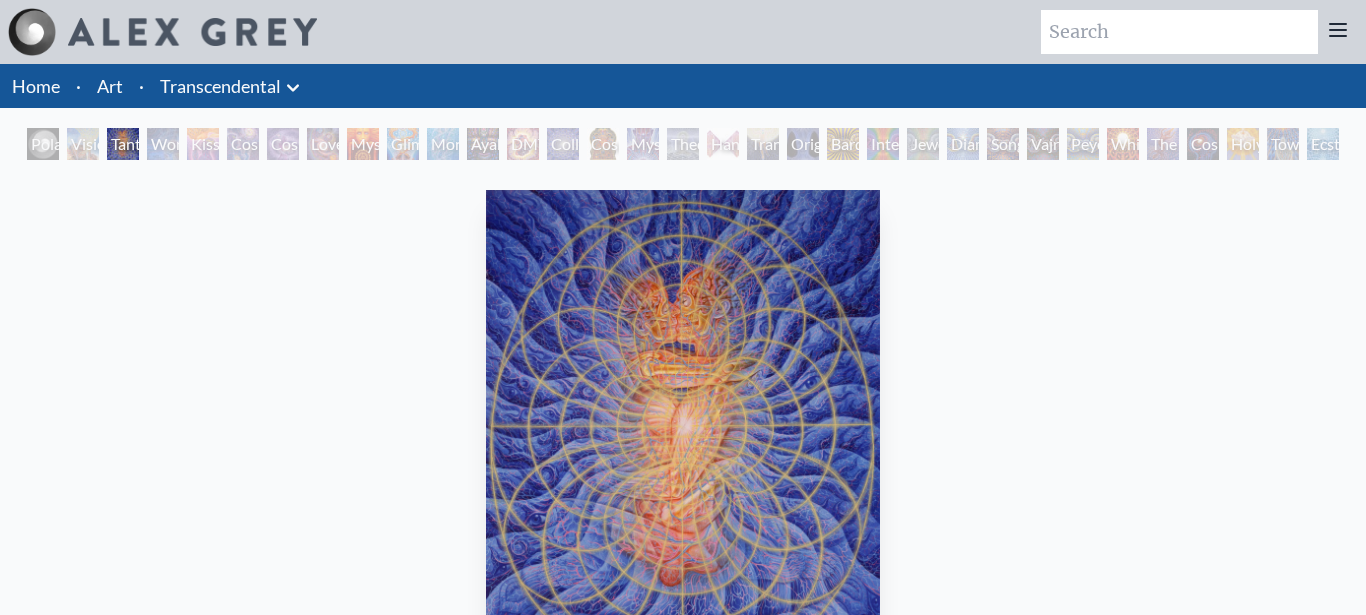 click on "Wonder" at bounding box center (163, 144) 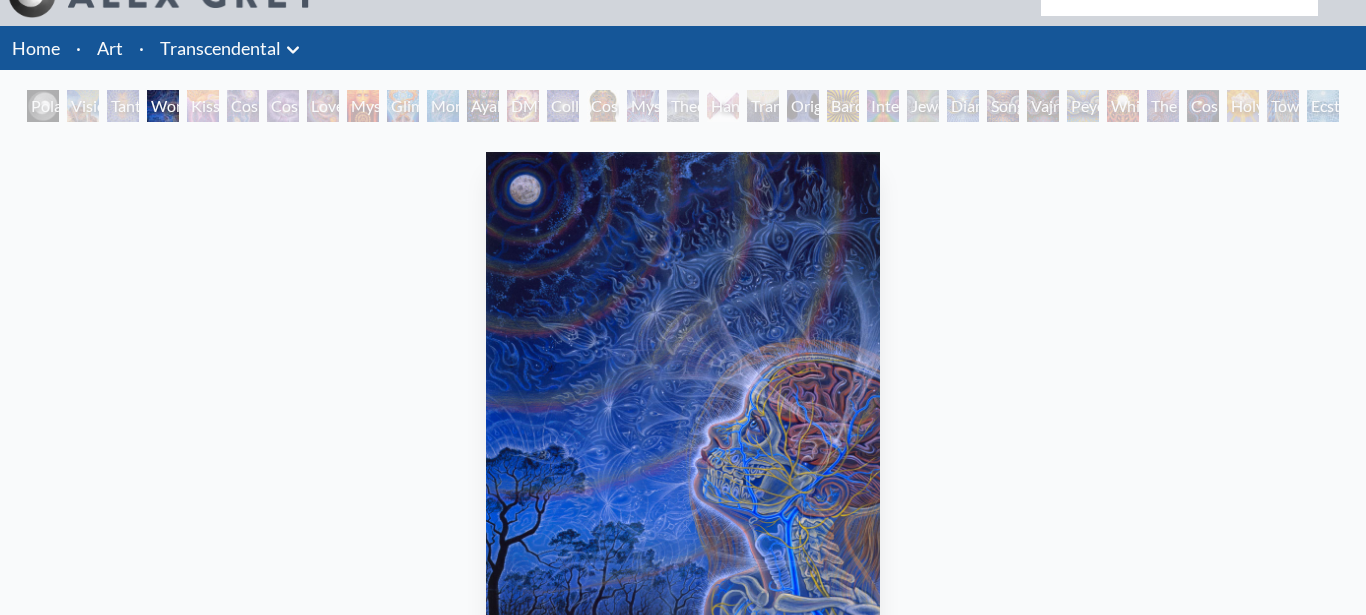 scroll, scrollTop: 0, scrollLeft: 0, axis: both 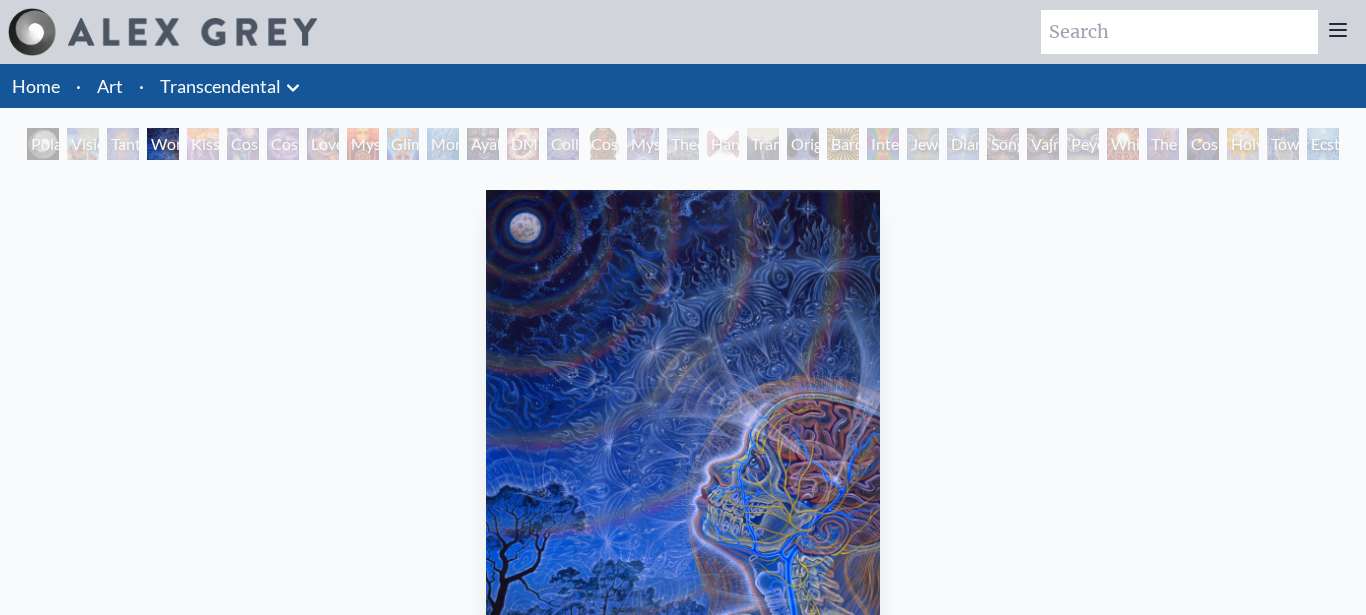 click on "Kiss of the Muse" at bounding box center [203, 144] 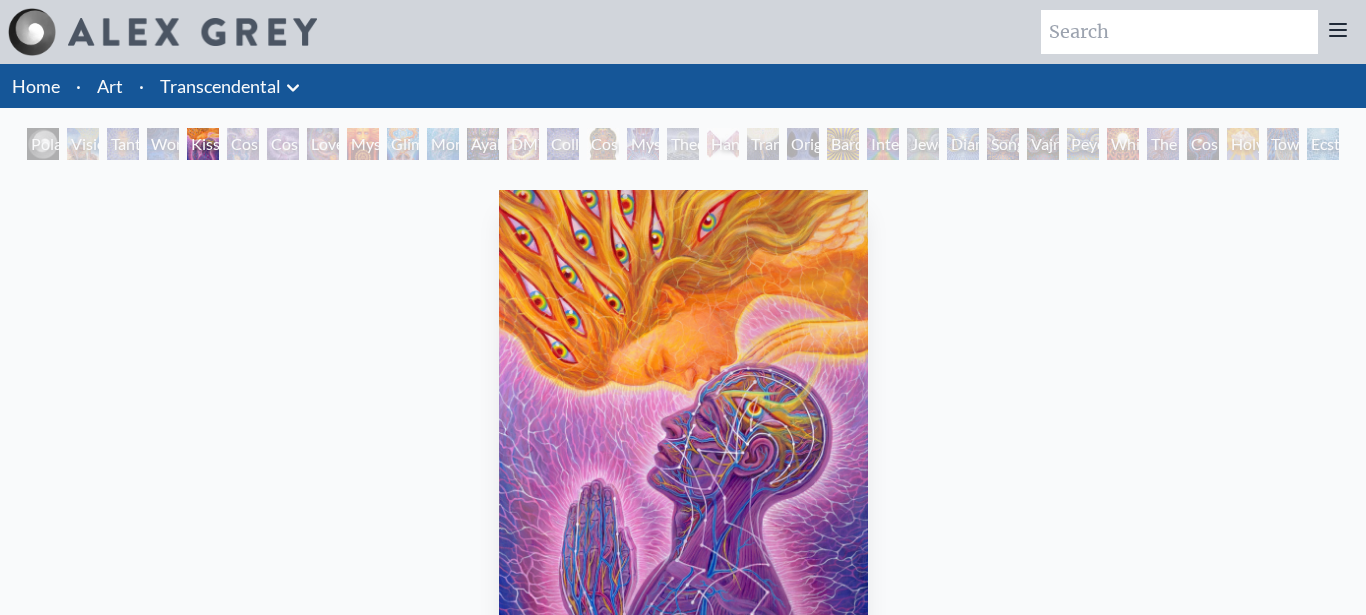 click on "Cosmic Creativity" at bounding box center [243, 144] 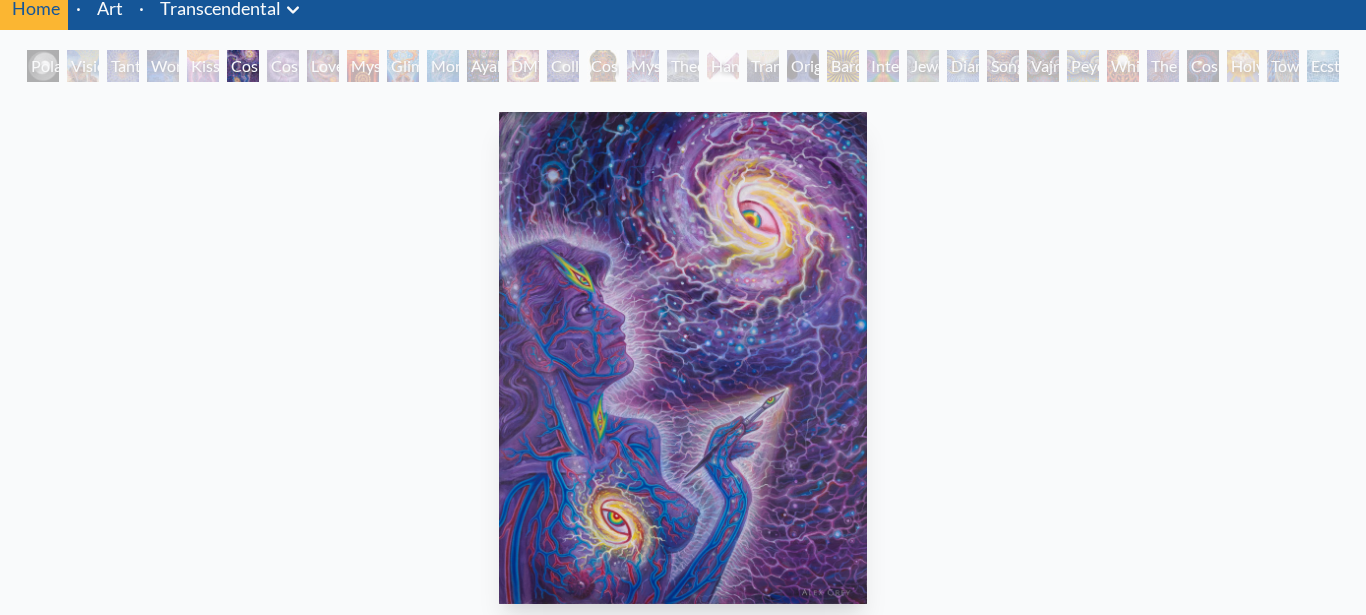 scroll, scrollTop: 111, scrollLeft: 0, axis: vertical 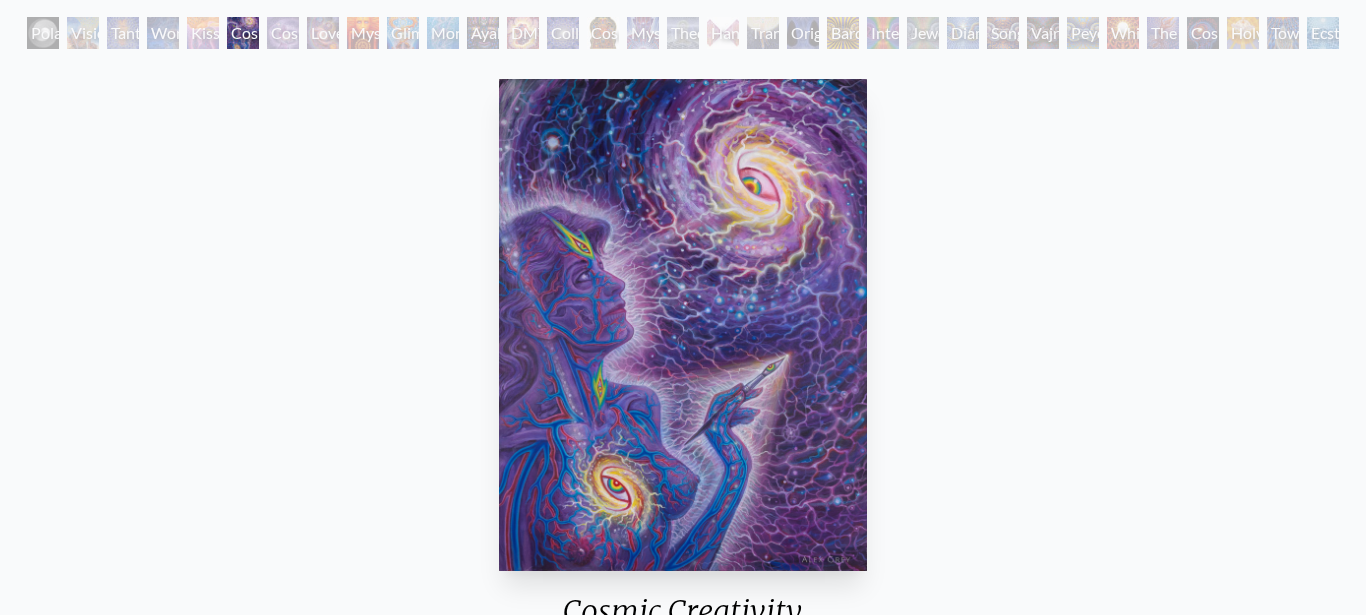 click on "Cosmic Artist" at bounding box center (283, 33) 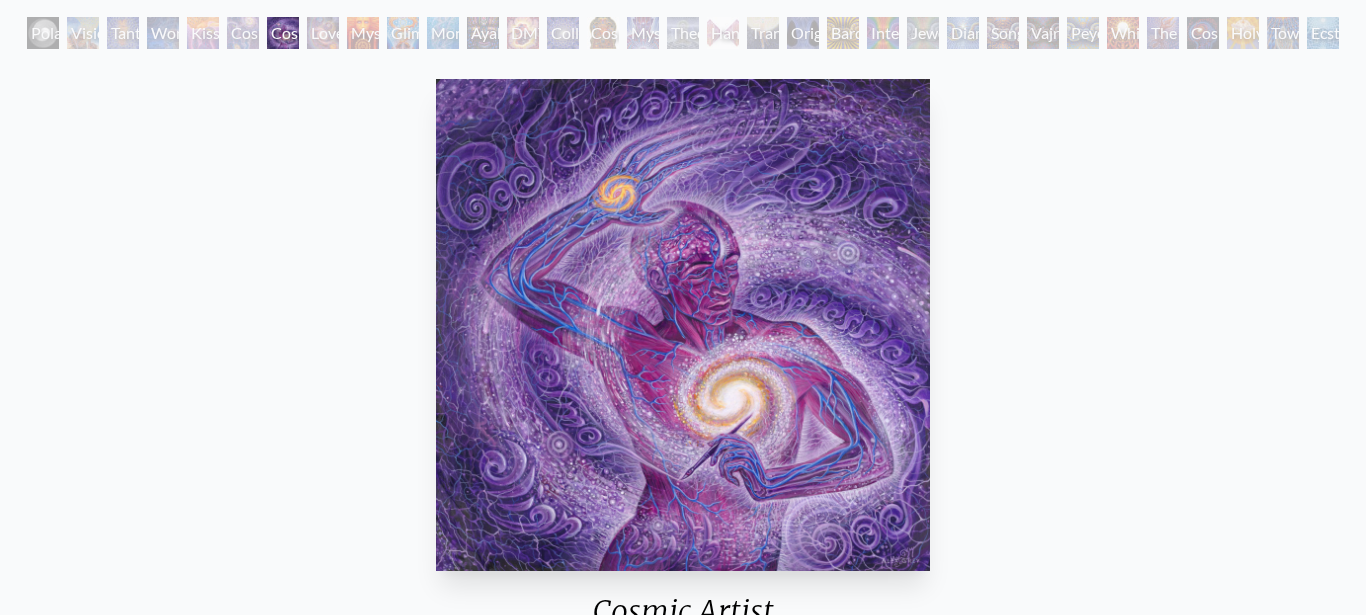 click on "Love is a Cosmic Force" at bounding box center [323, 33] 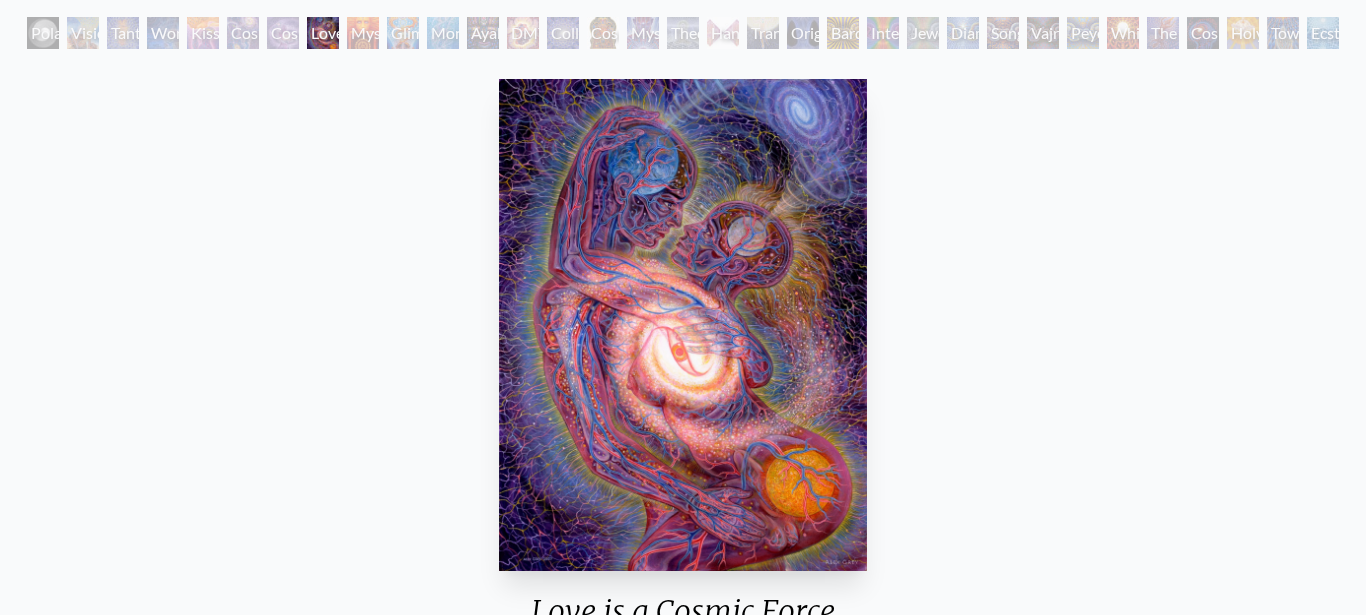 click on "Glimpsing the Empyrean" at bounding box center [403, 33] 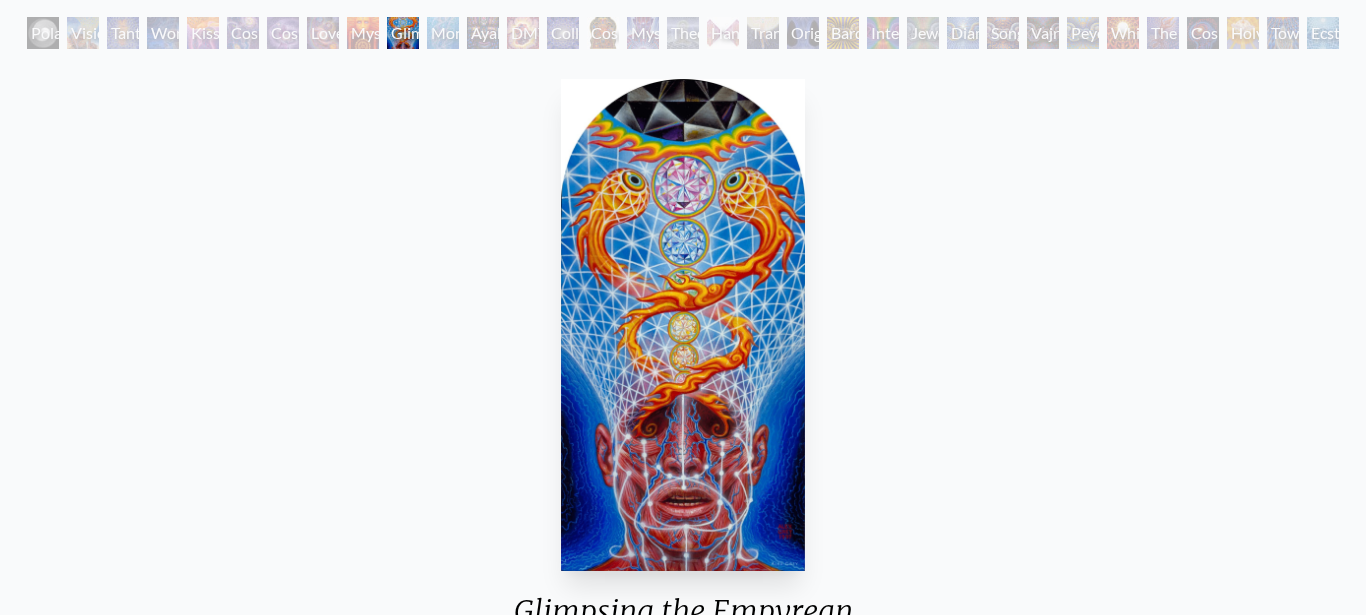 click on "Ayahuasca Visitation" at bounding box center (483, 33) 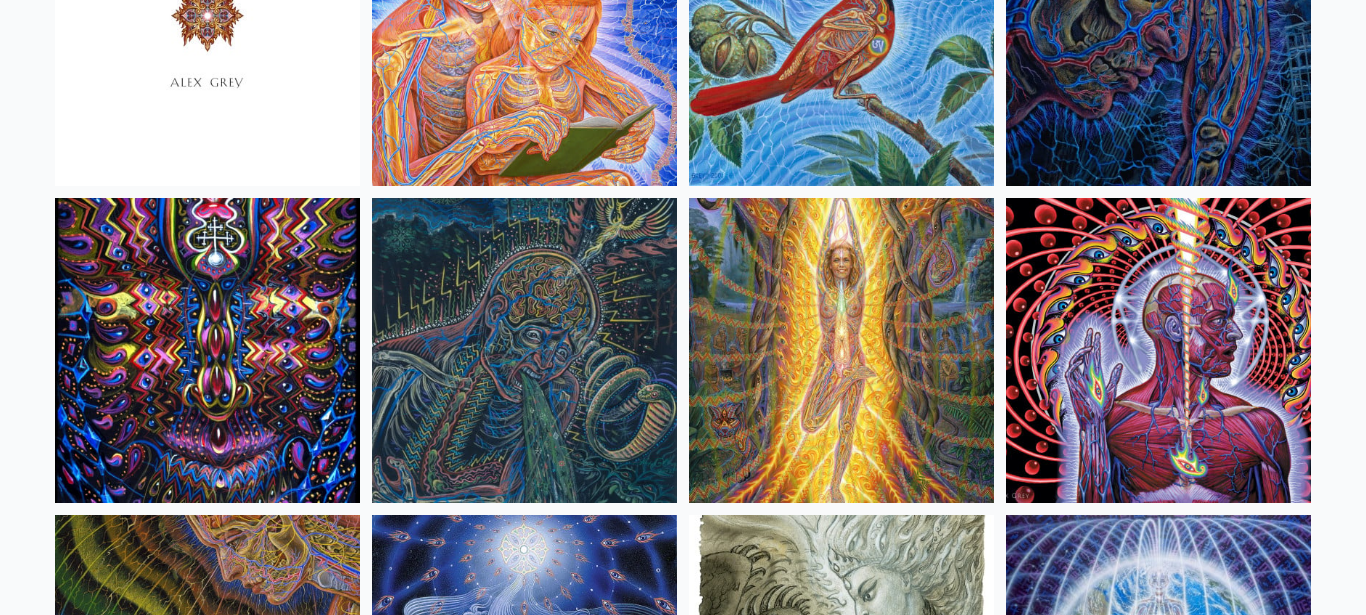 scroll, scrollTop: 12425, scrollLeft: 0, axis: vertical 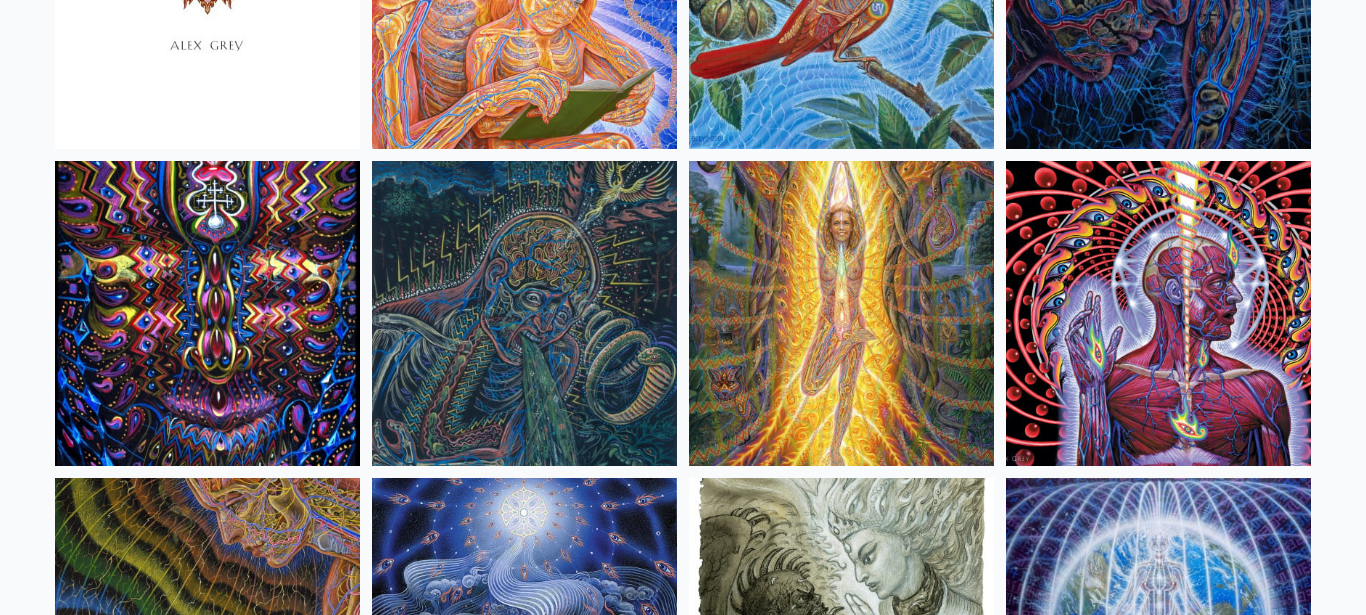 click at bounding box center (524, 313) 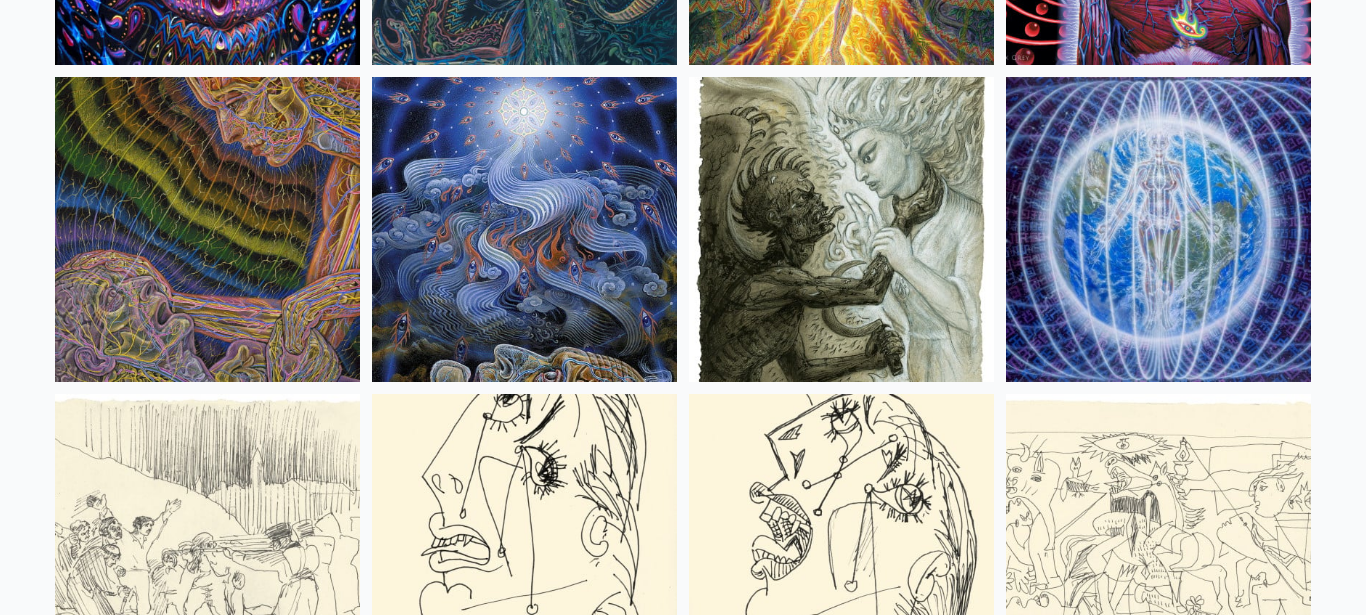 scroll, scrollTop: 12732, scrollLeft: 0, axis: vertical 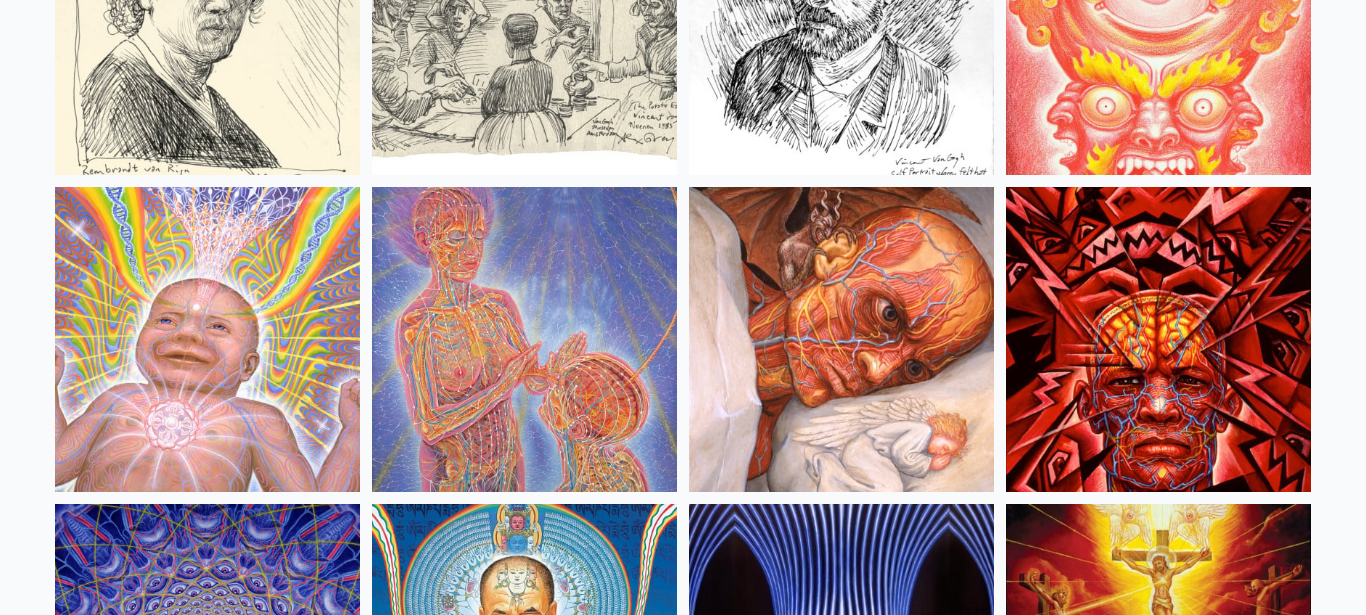 click at bounding box center [1158, 339] 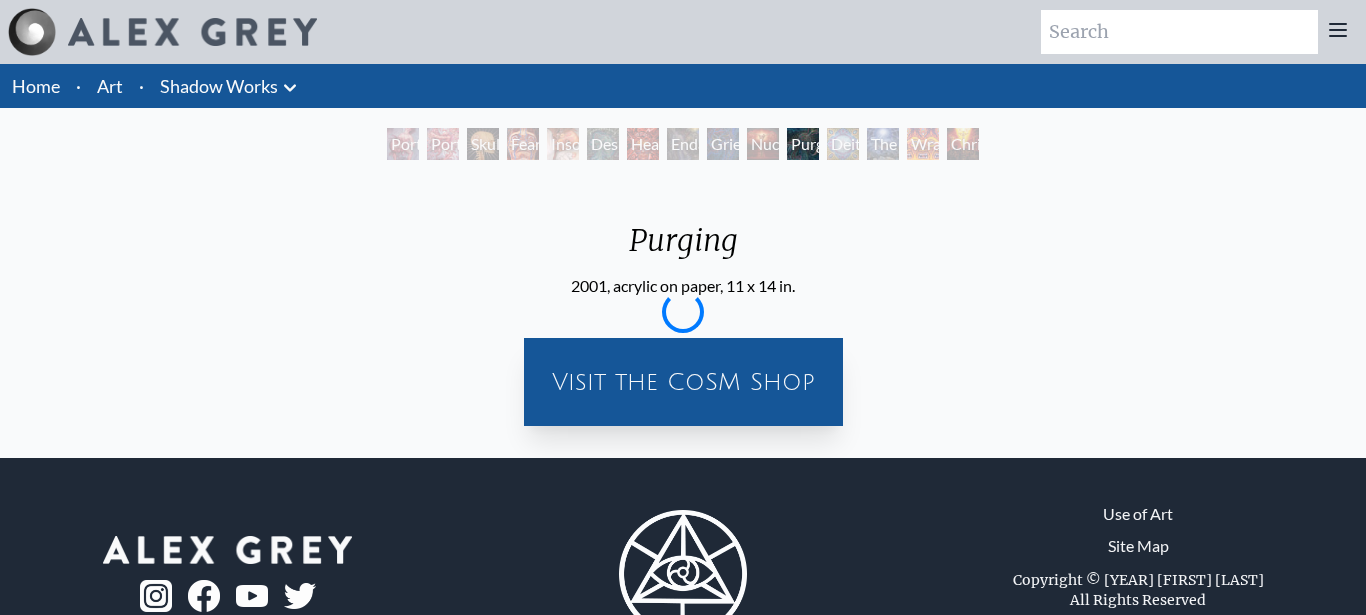 scroll, scrollTop: 0, scrollLeft: 0, axis: both 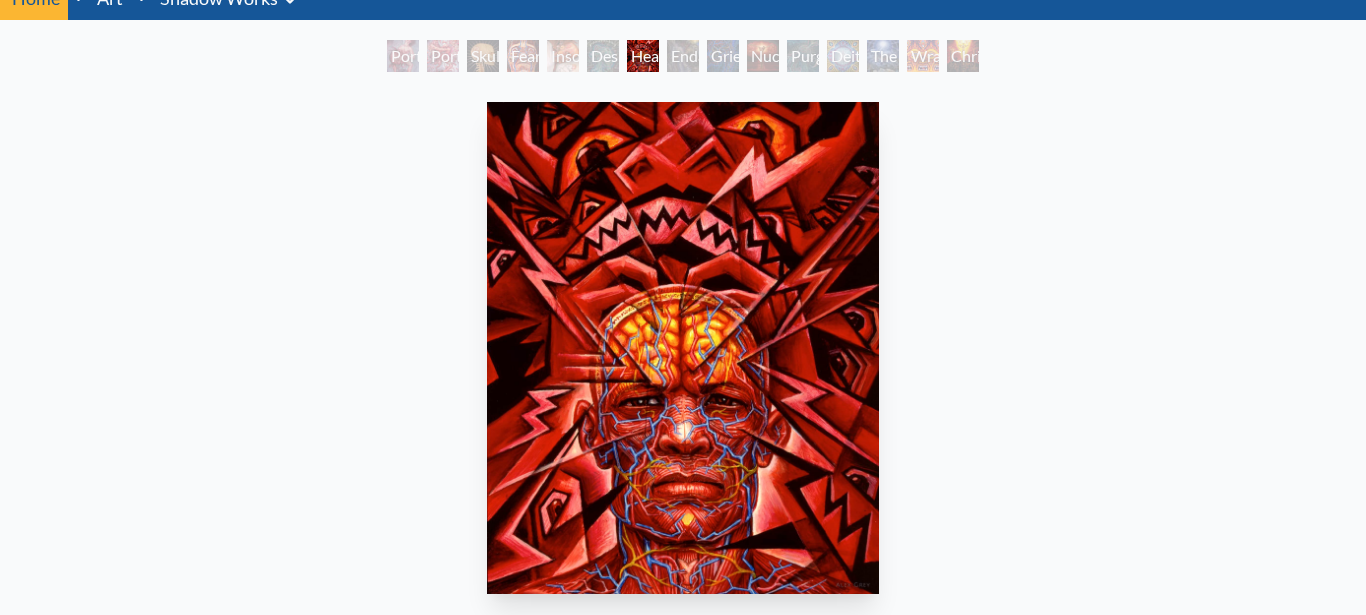click on "Endarkenment" at bounding box center [683, 56] 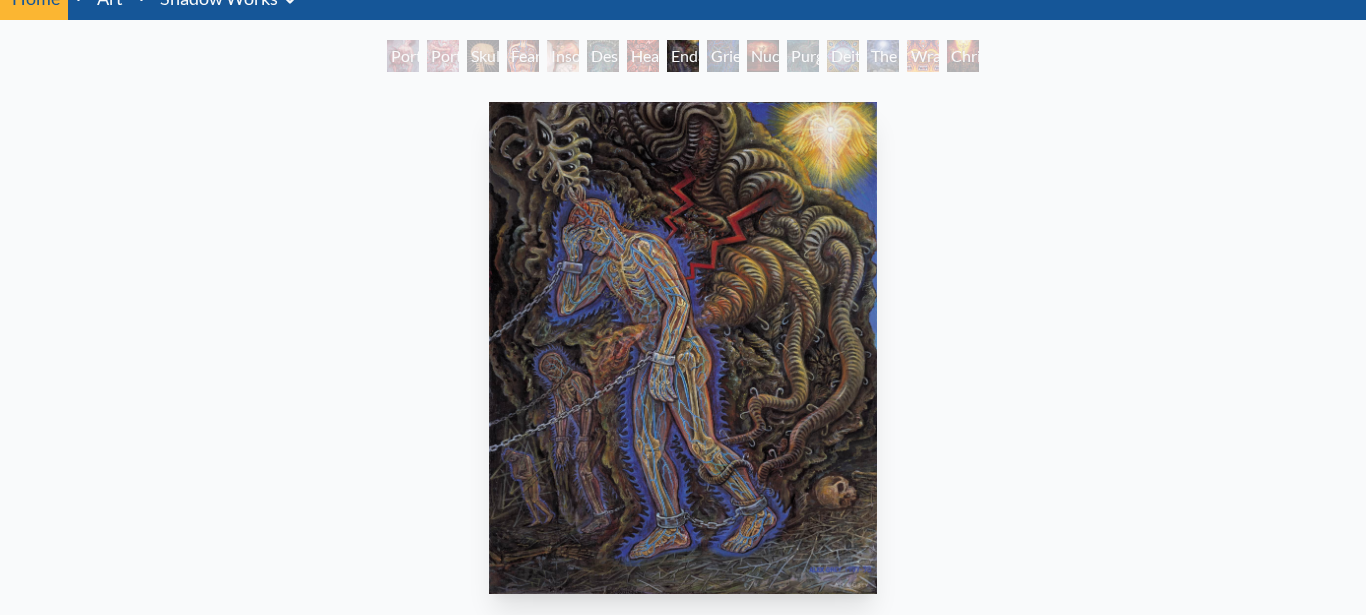 click on "Nuclear Crucifixion" at bounding box center [763, 56] 